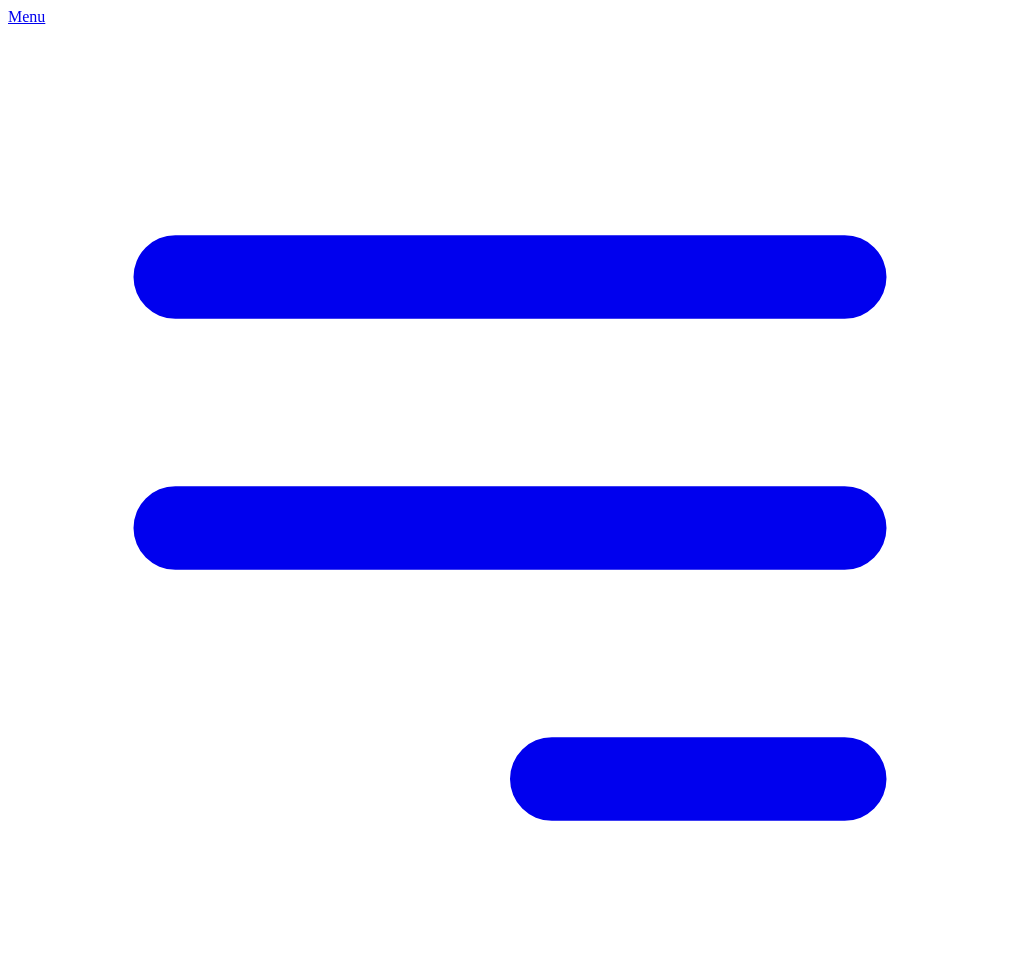 scroll, scrollTop: 0, scrollLeft: 0, axis: both 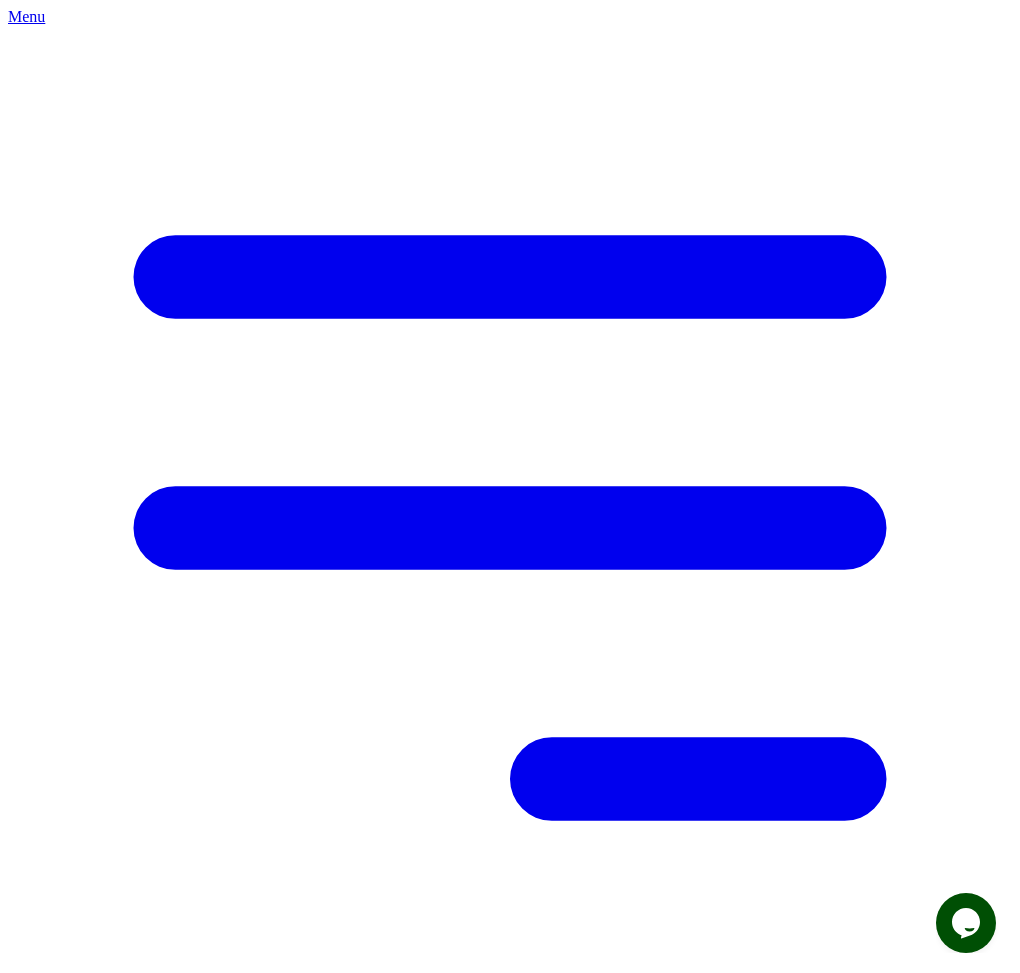 click 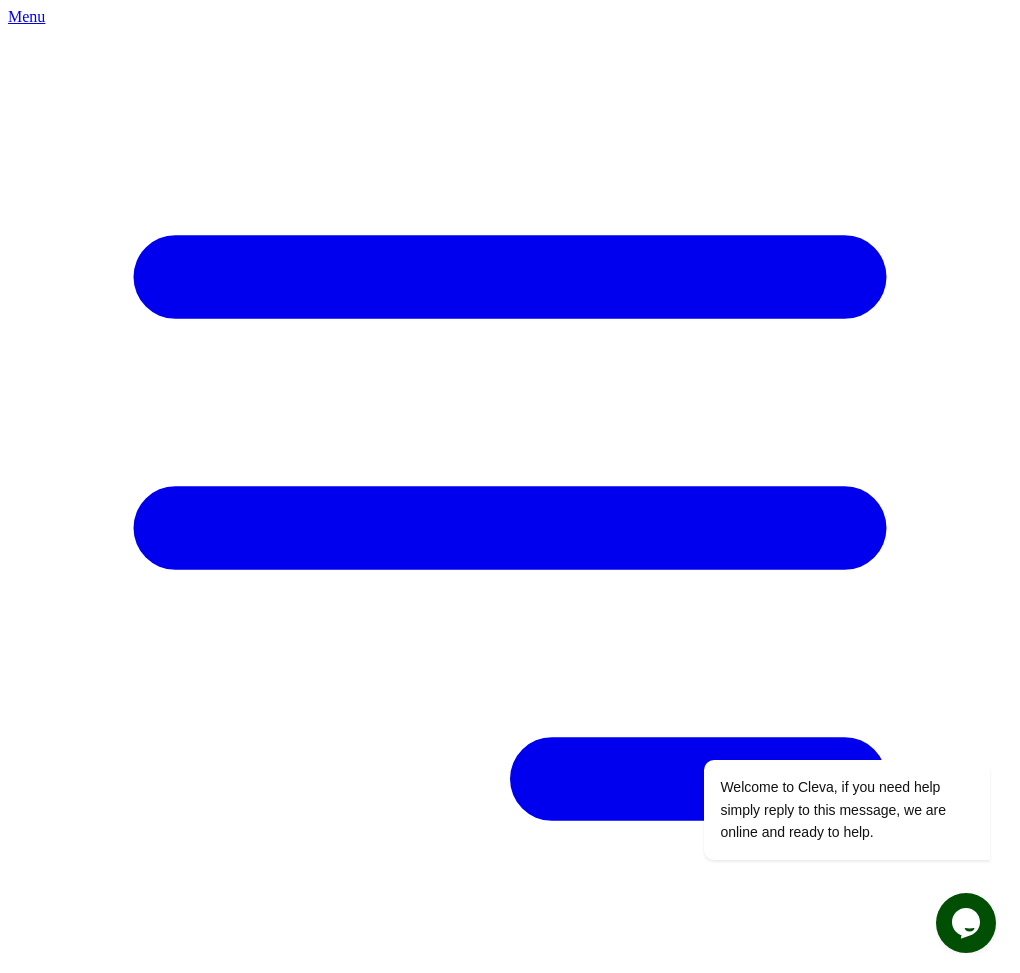click on "Farm" at bounding box center [510, 9895] 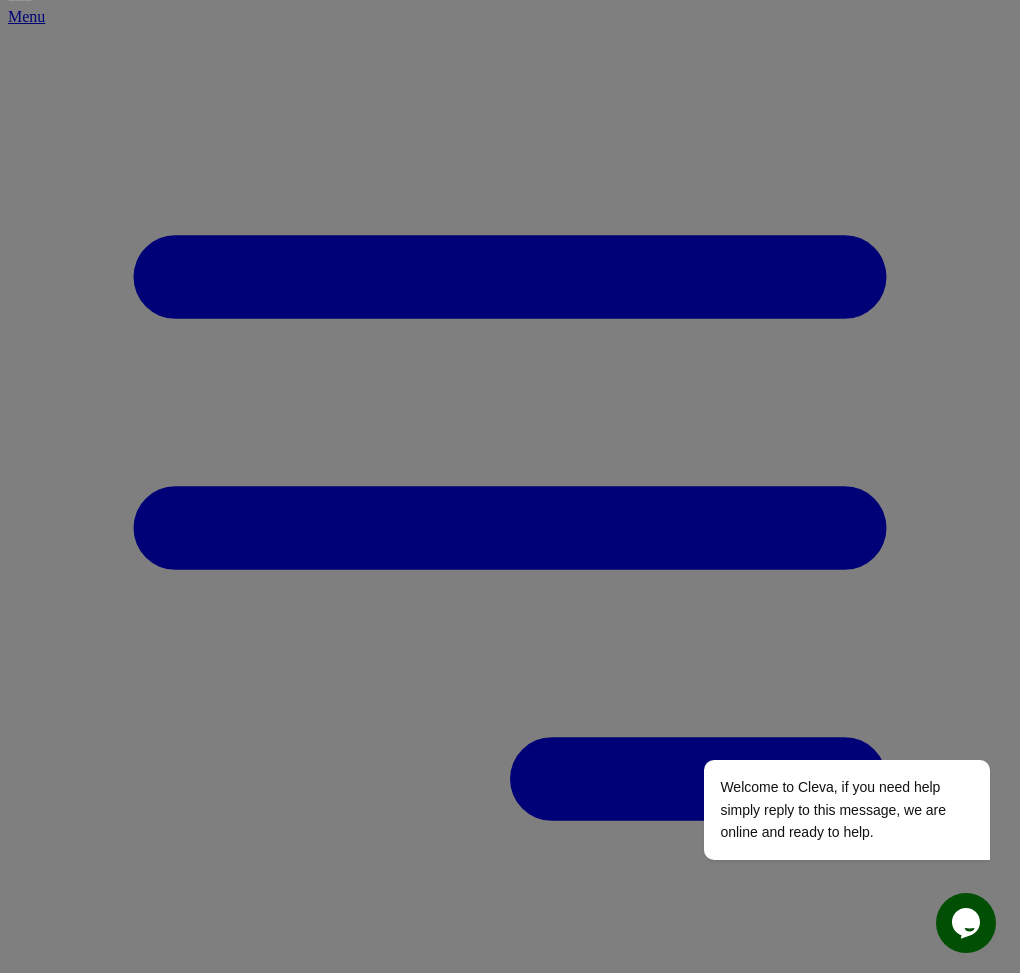click on "20" at bounding box center (23, 3960) 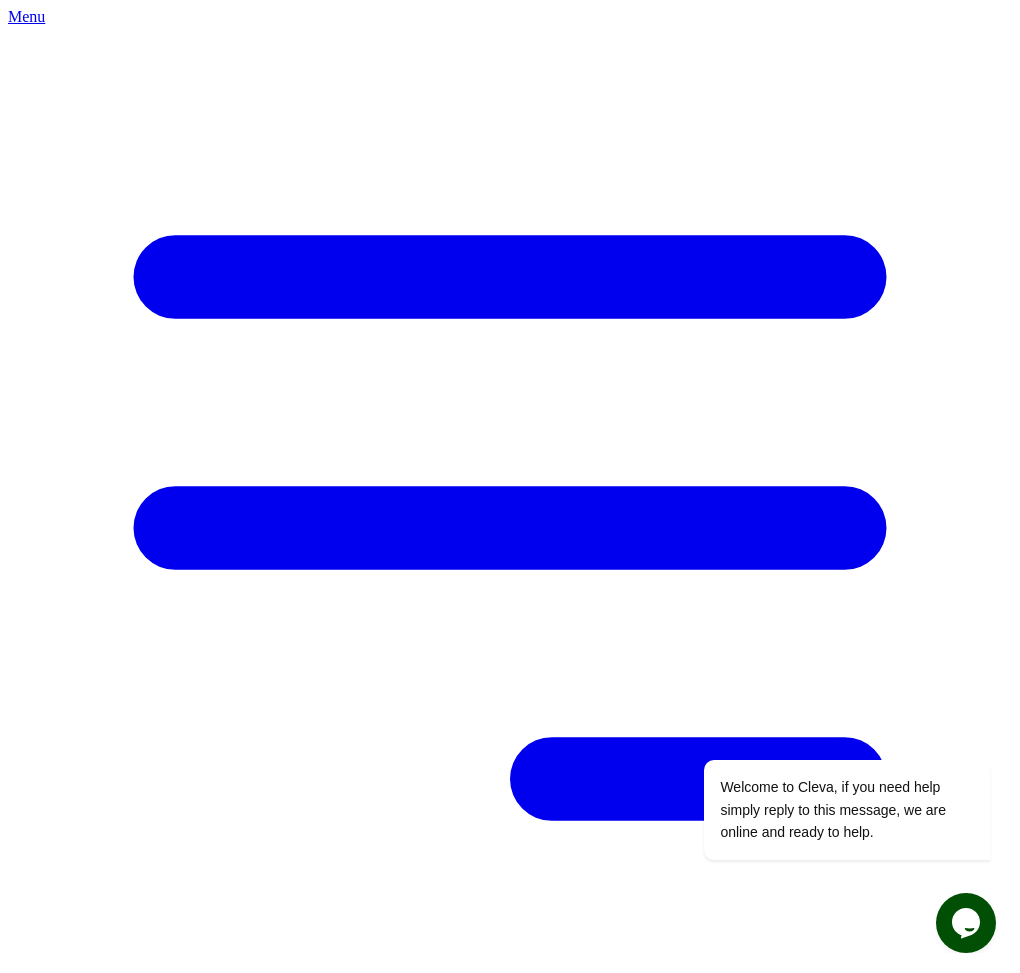 click on "--Select category-- Broilers Layers" at bounding box center [510, 3353] 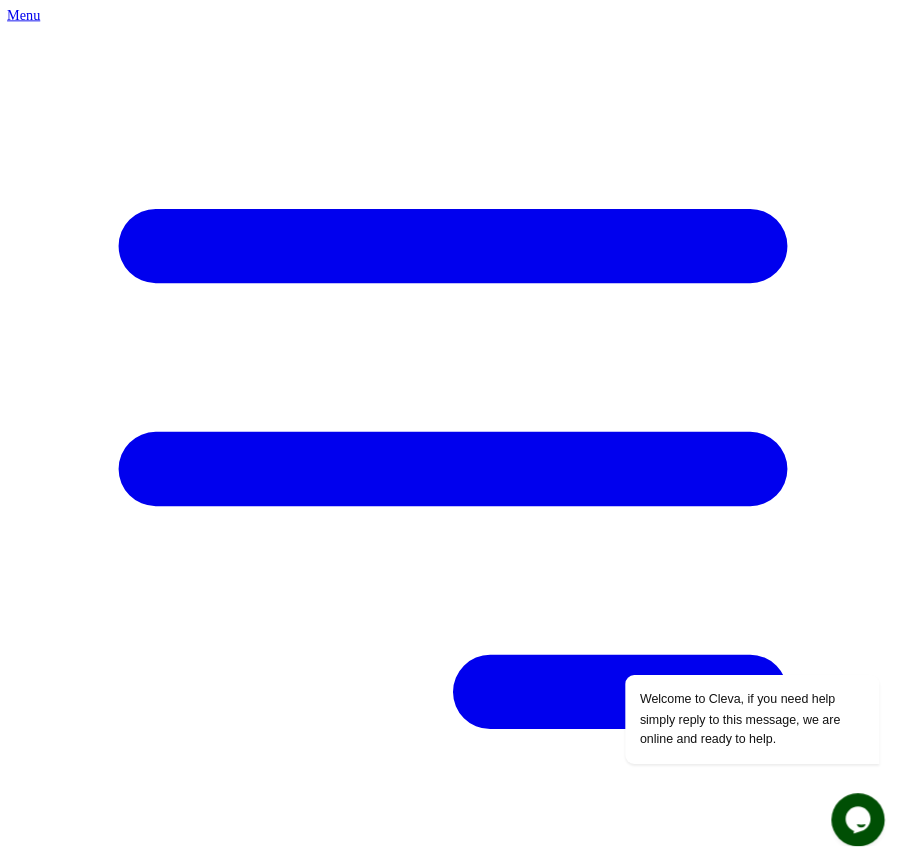 scroll, scrollTop: 235, scrollLeft: 0, axis: vertical 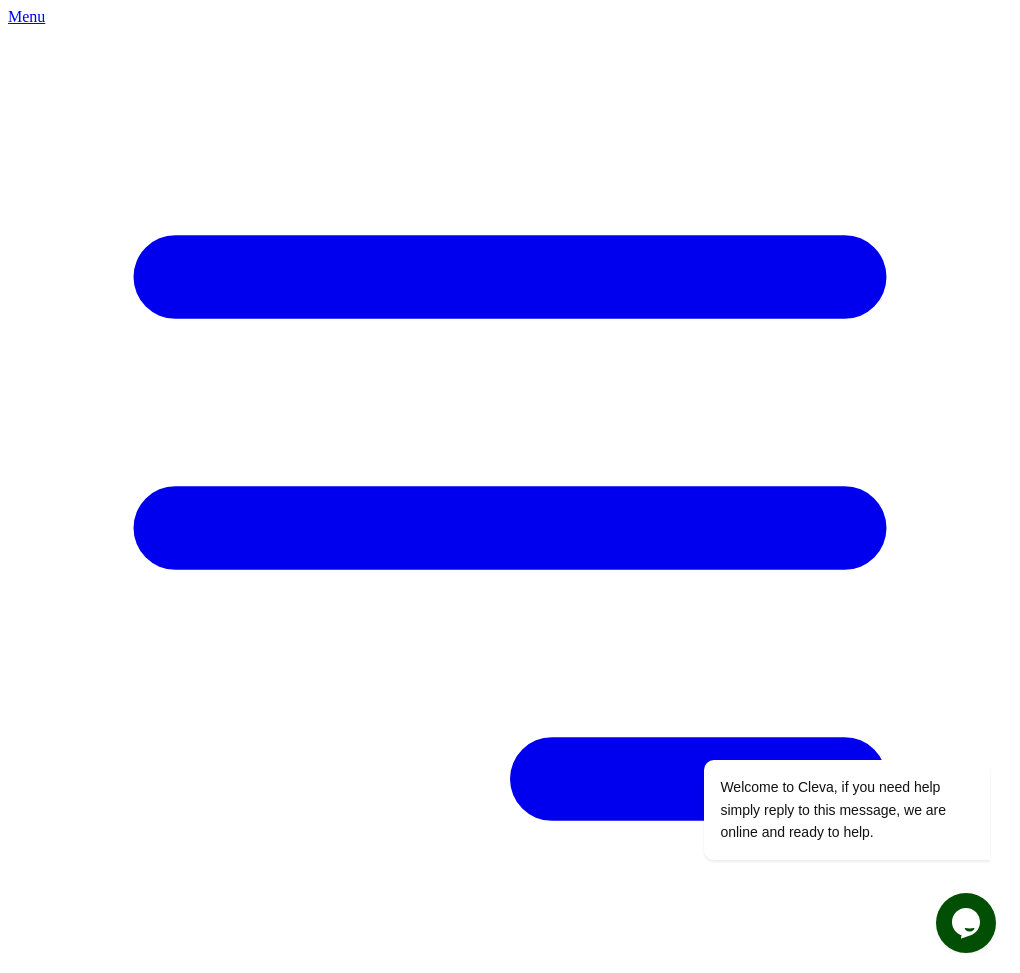 click on "0" at bounding box center (523, 3803) 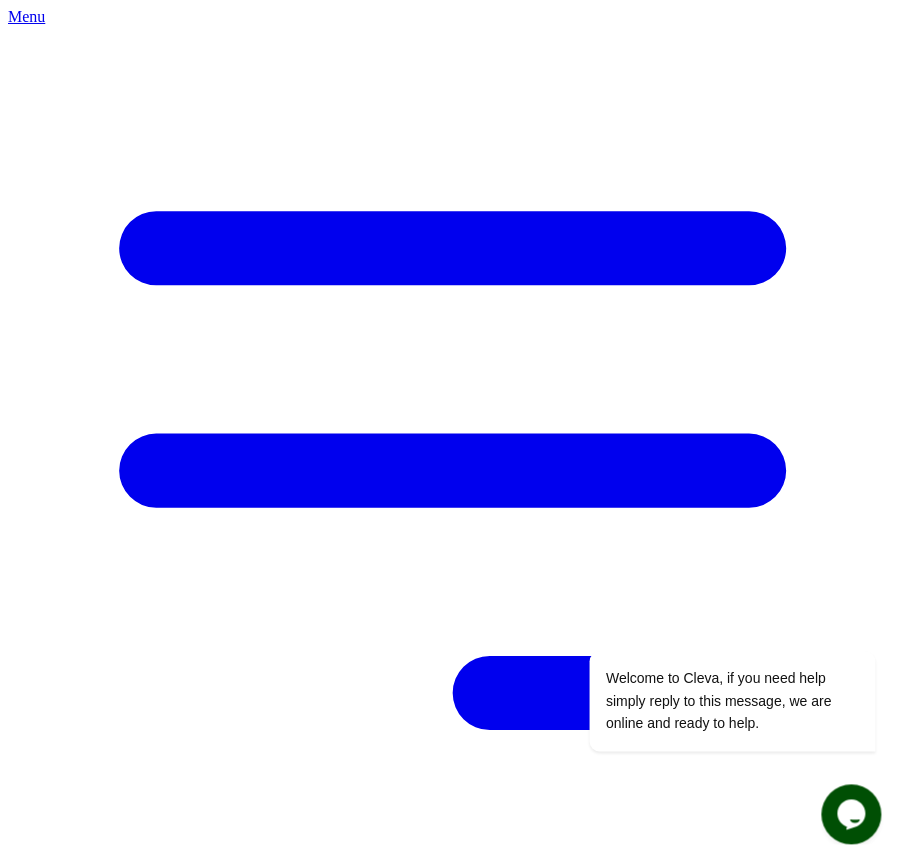 scroll, scrollTop: 0, scrollLeft: 0, axis: both 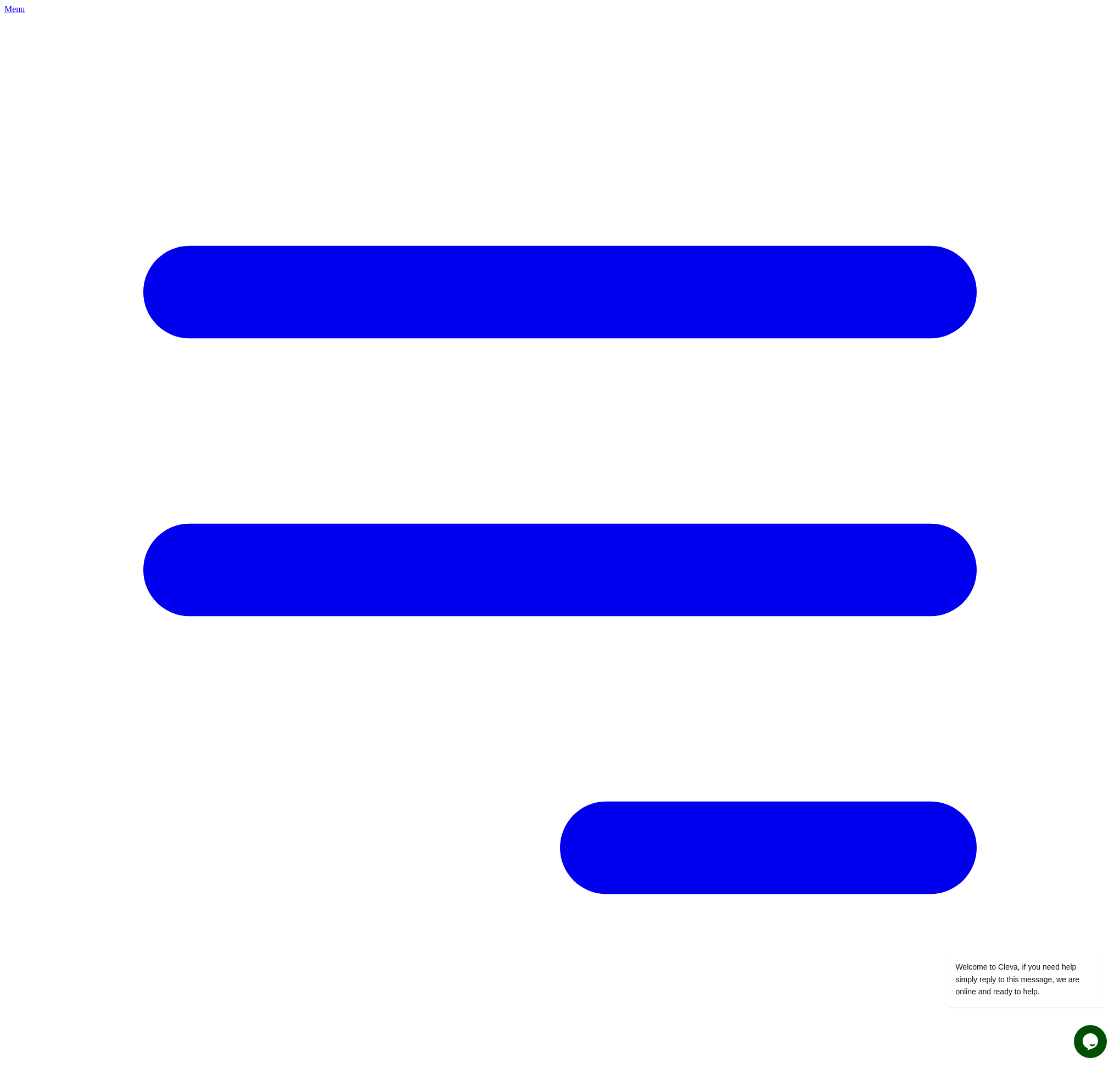 type on "1" 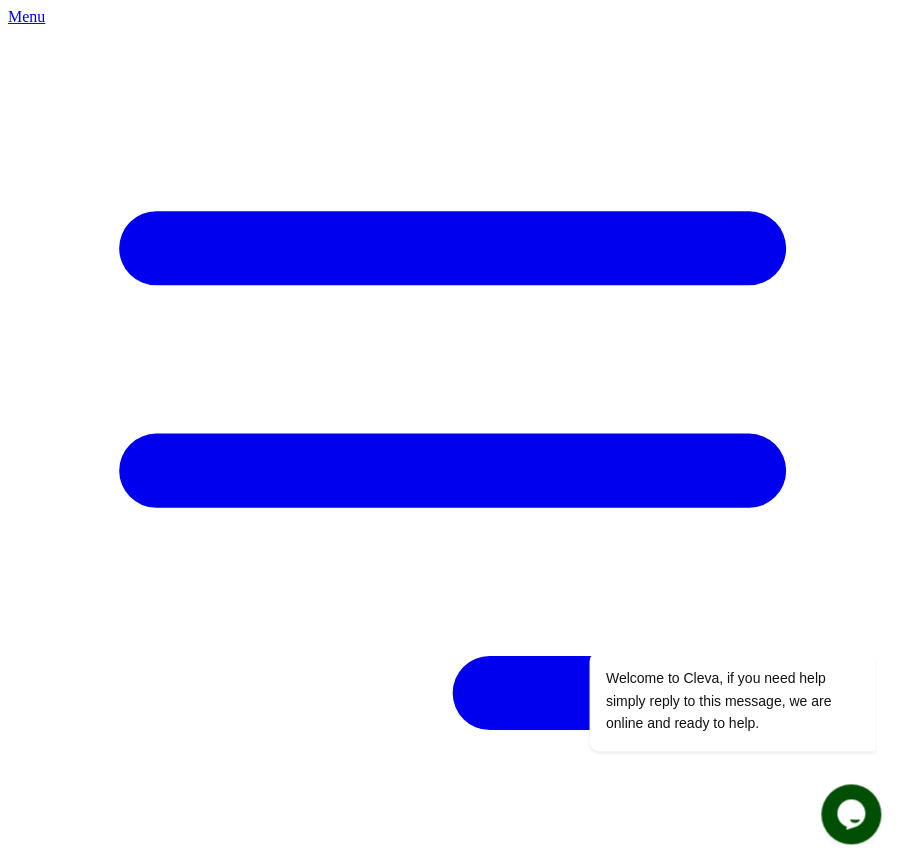 scroll, scrollTop: 341, scrollLeft: 0, axis: vertical 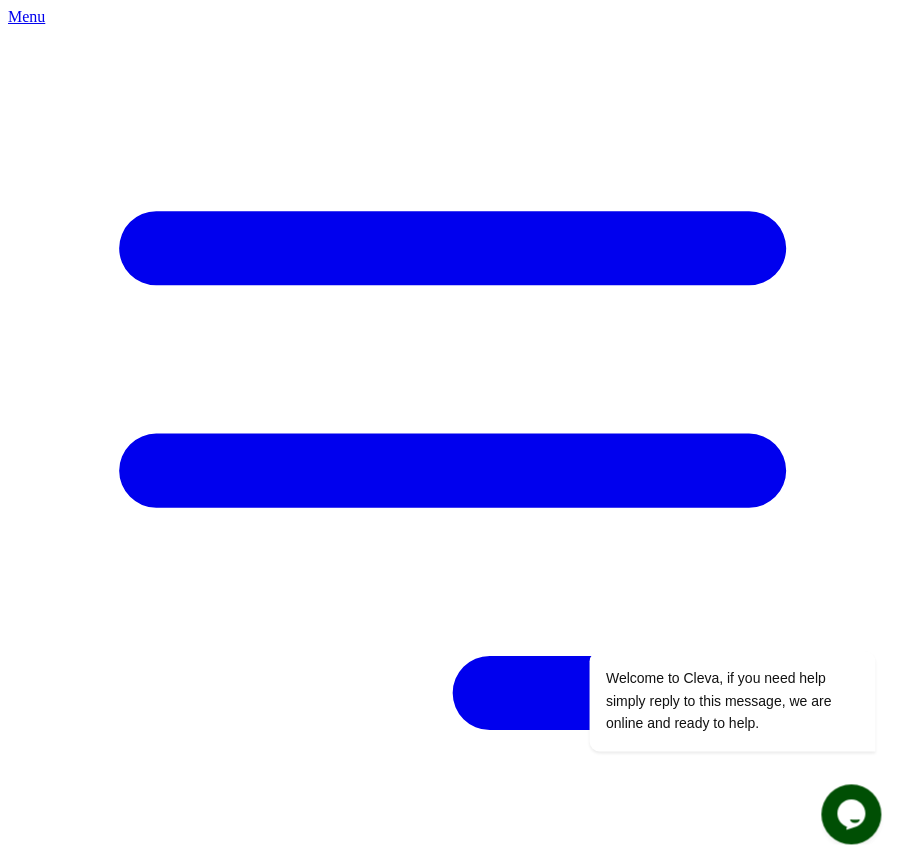 click on "Add Farm" at bounding box center (453, 3605) 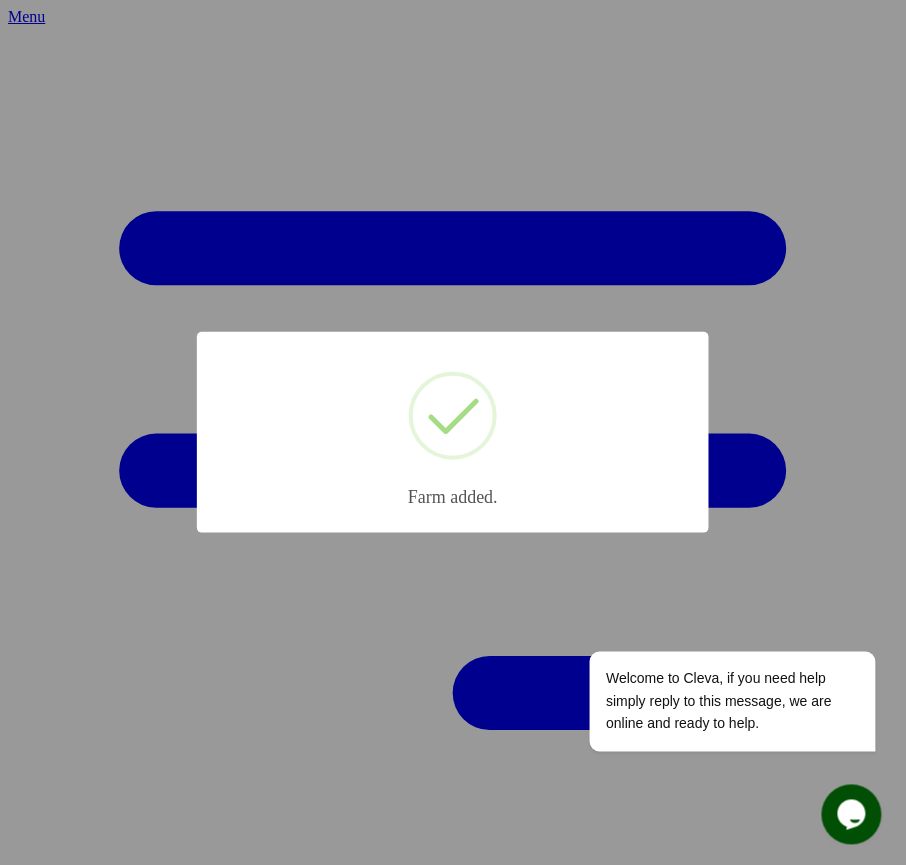 scroll, scrollTop: 0, scrollLeft: 0, axis: both 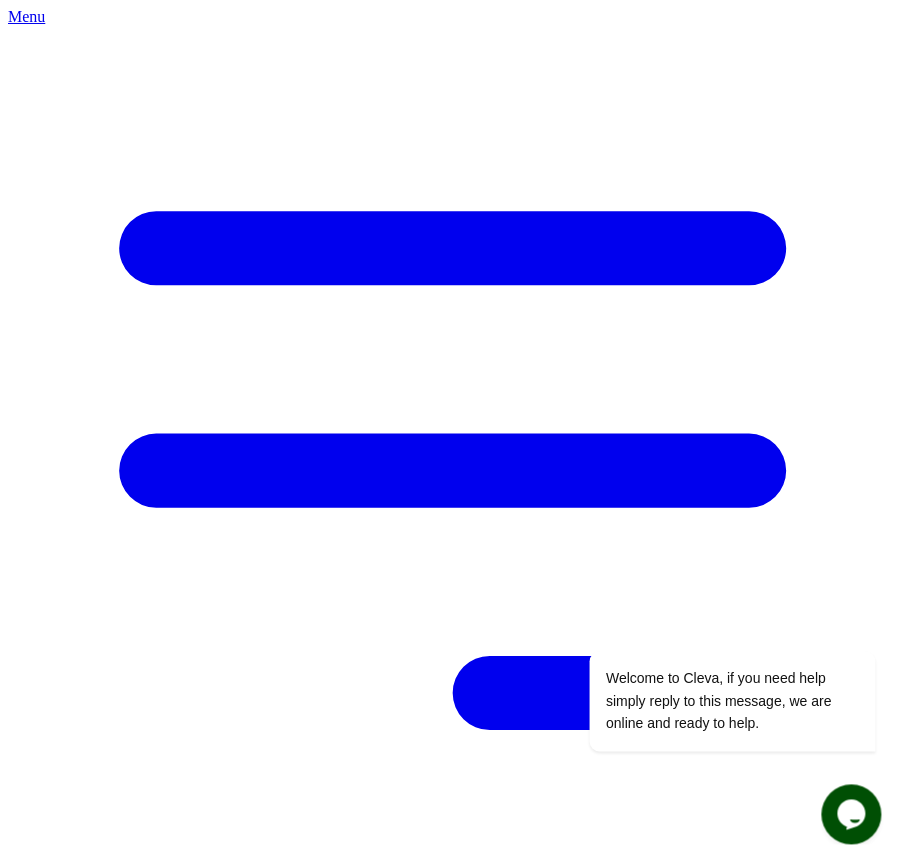 click at bounding box center (453, 2848) 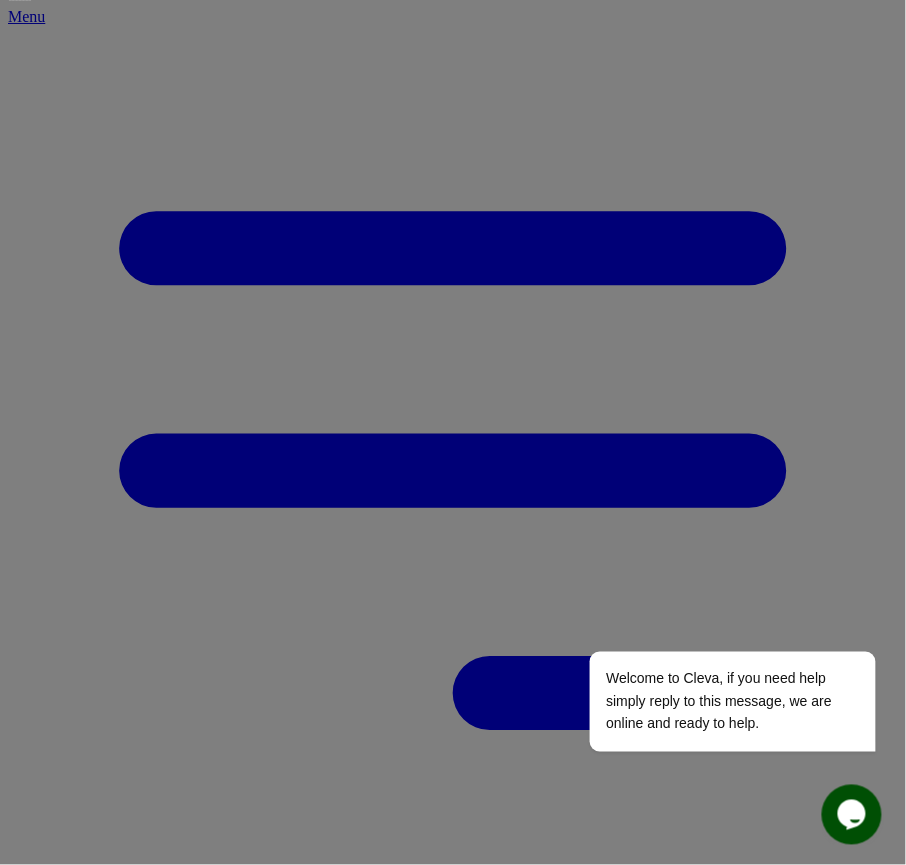 click 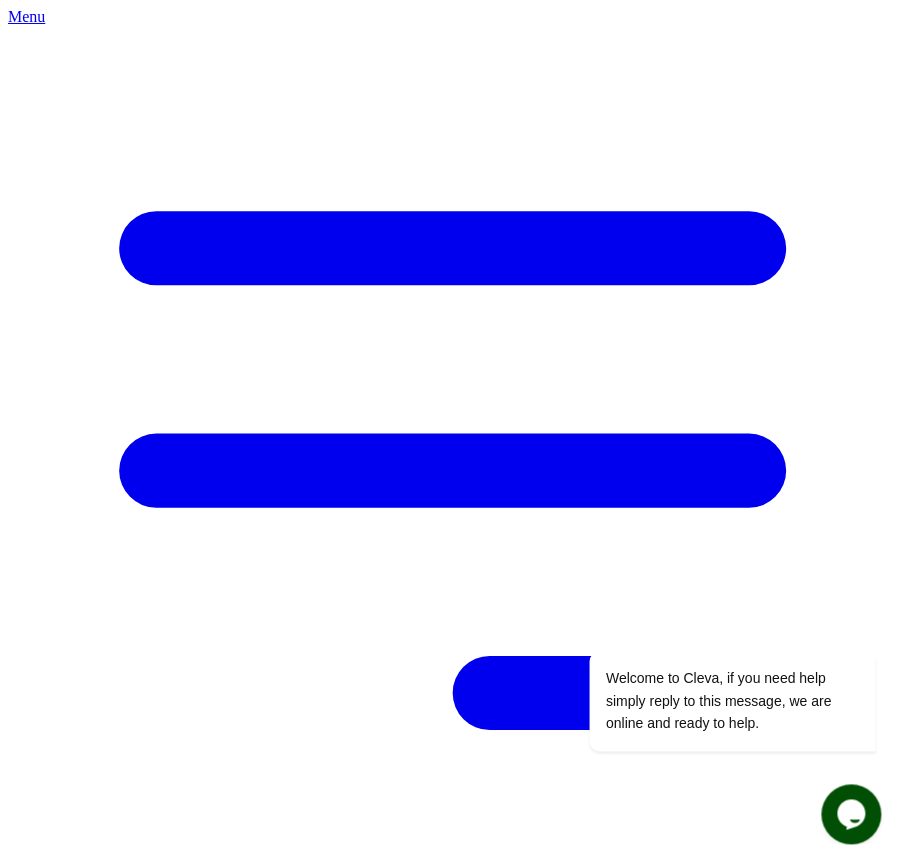 click on "--Can select multiple activity to add-- Raw Material Losses Weight" at bounding box center [453, 3011] 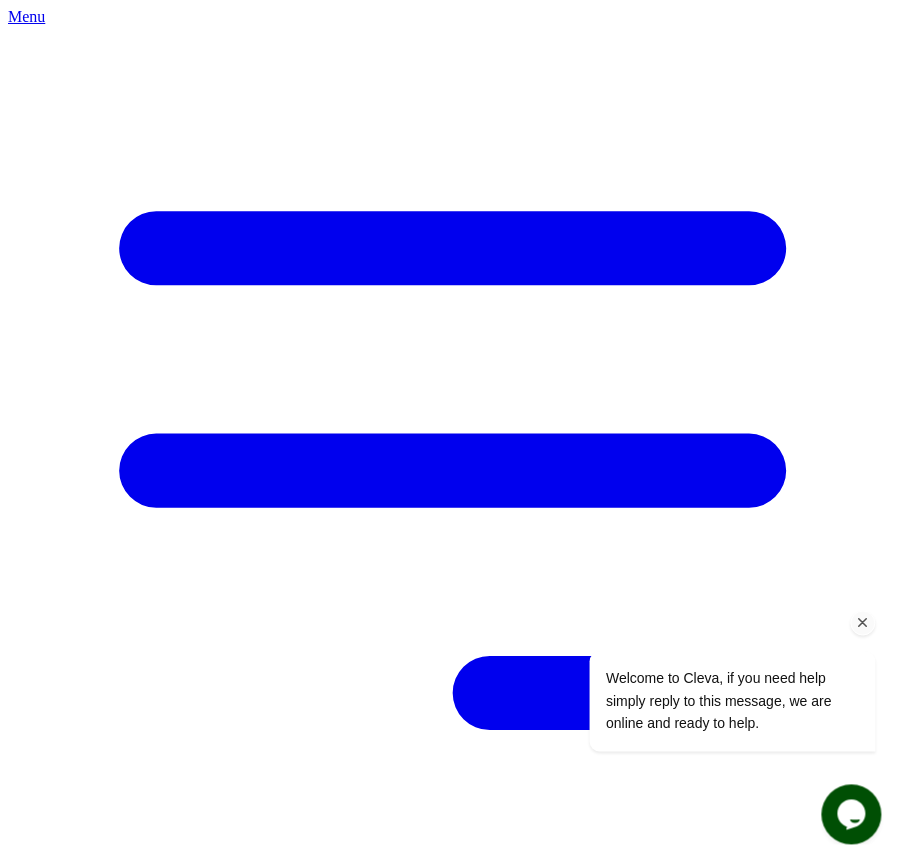 click at bounding box center [863, 622] 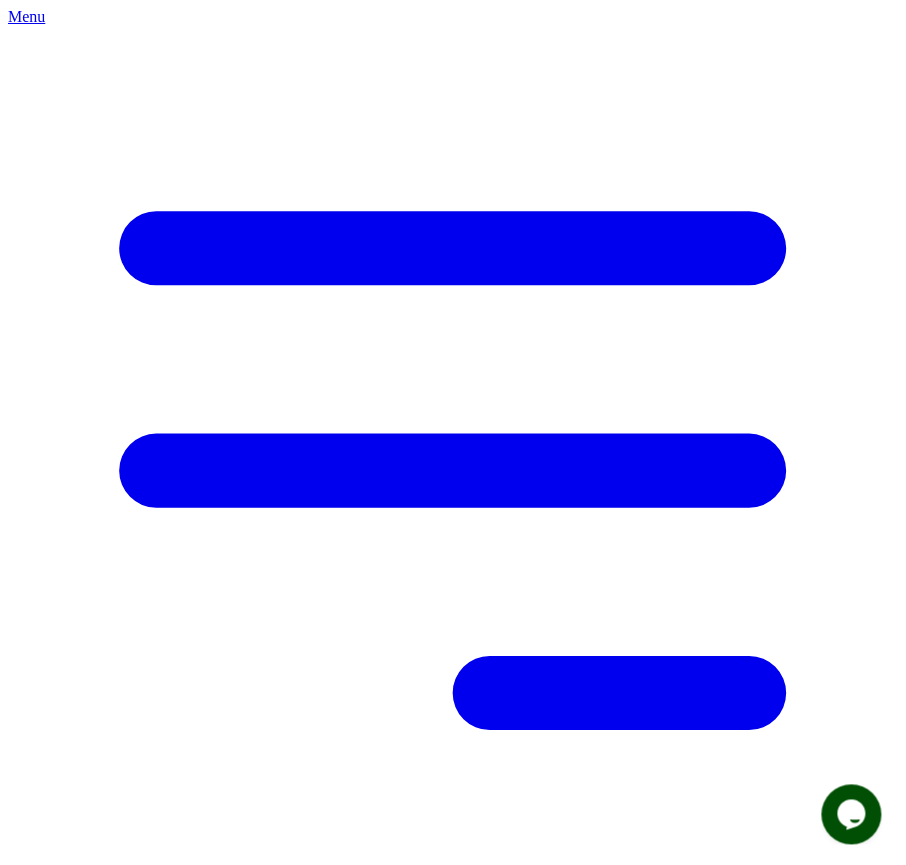click on "-- Select an Item --" at bounding box center [453, 3113] 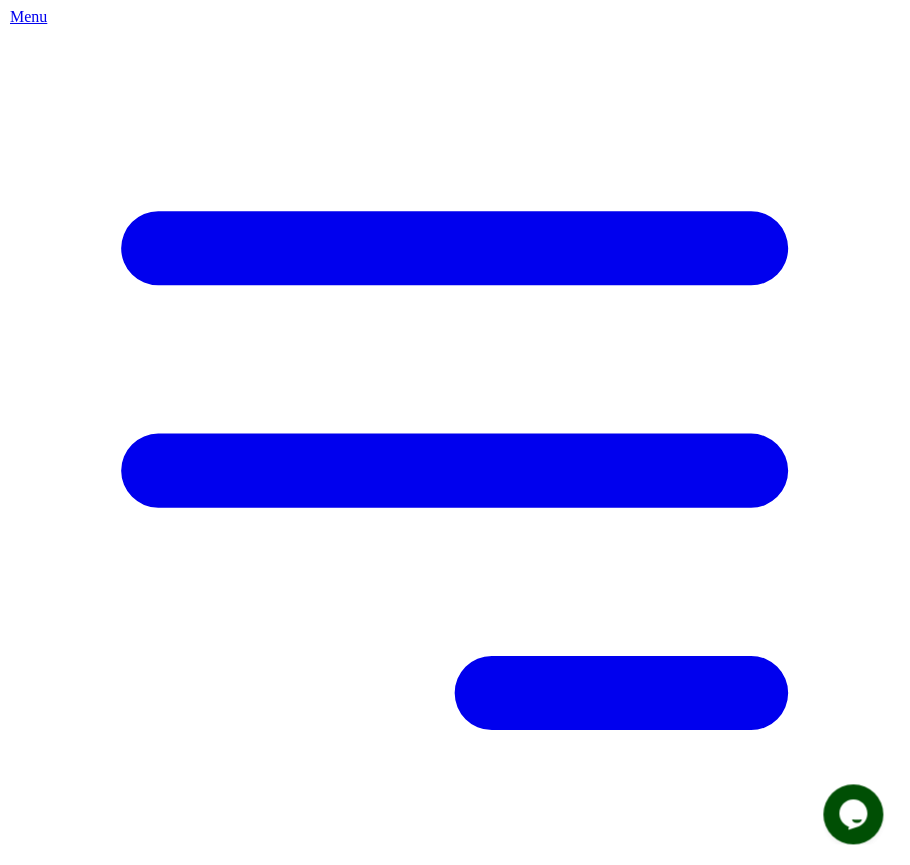 scroll, scrollTop: 324, scrollLeft: 0, axis: vertical 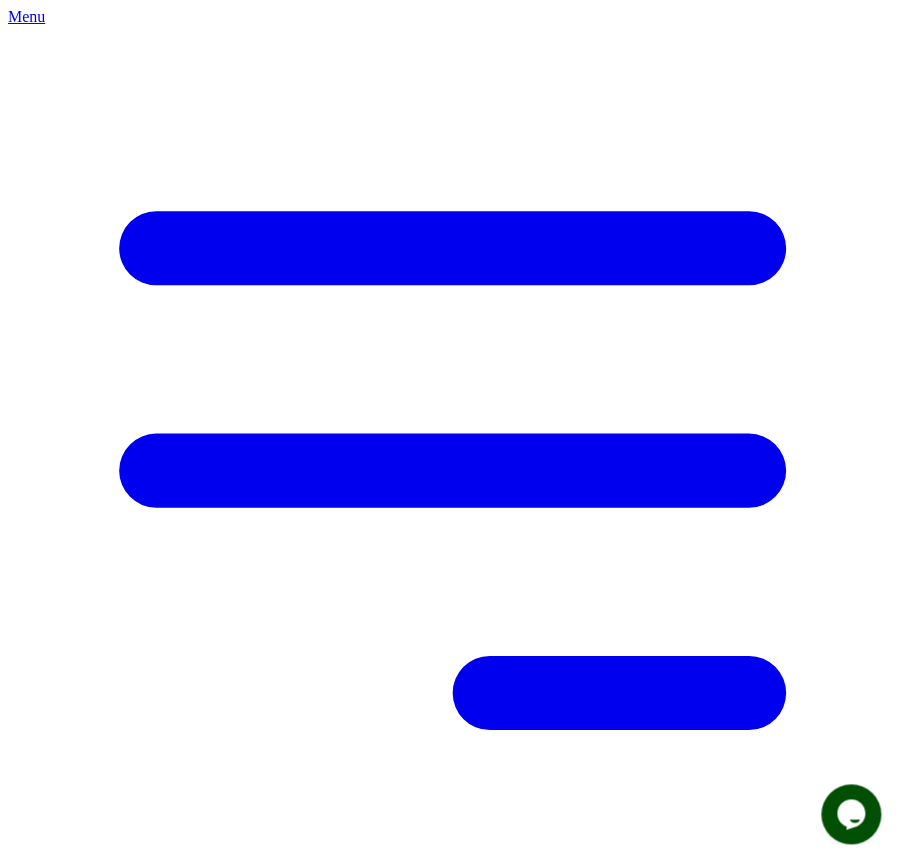 click on "- Select Reason - Disease Late Vaccination Wrong Vaccination Heat Lack of Water Others" at bounding box center (453, 5136) 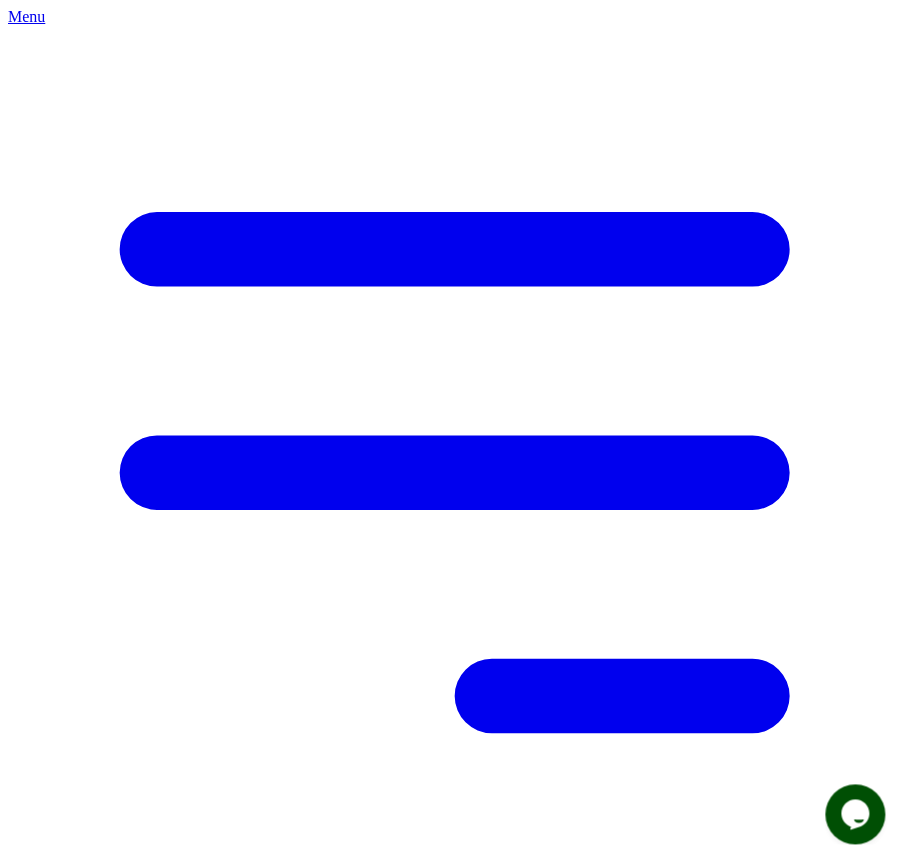 scroll, scrollTop: 425, scrollLeft: 0, axis: vertical 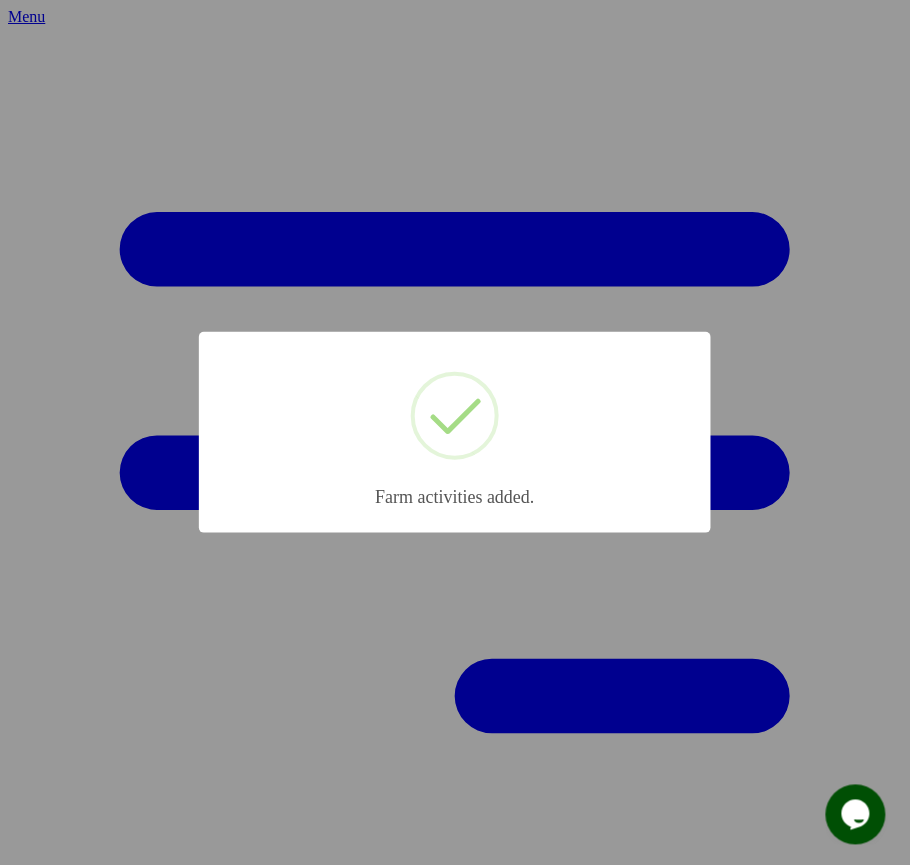 click on "×
Farm activities added. OK No Cancel" at bounding box center [455, 432] 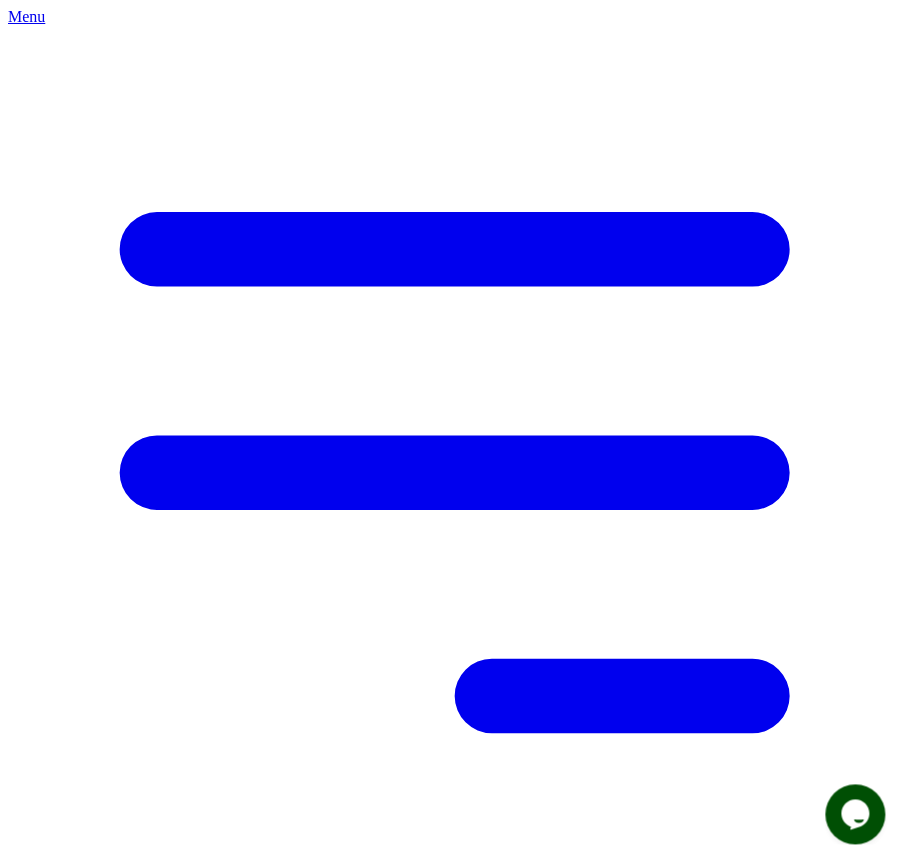 click on "-- Select pen -- PEN A (Broilers) PEN B (Broilers)" at bounding box center [455, 2927] 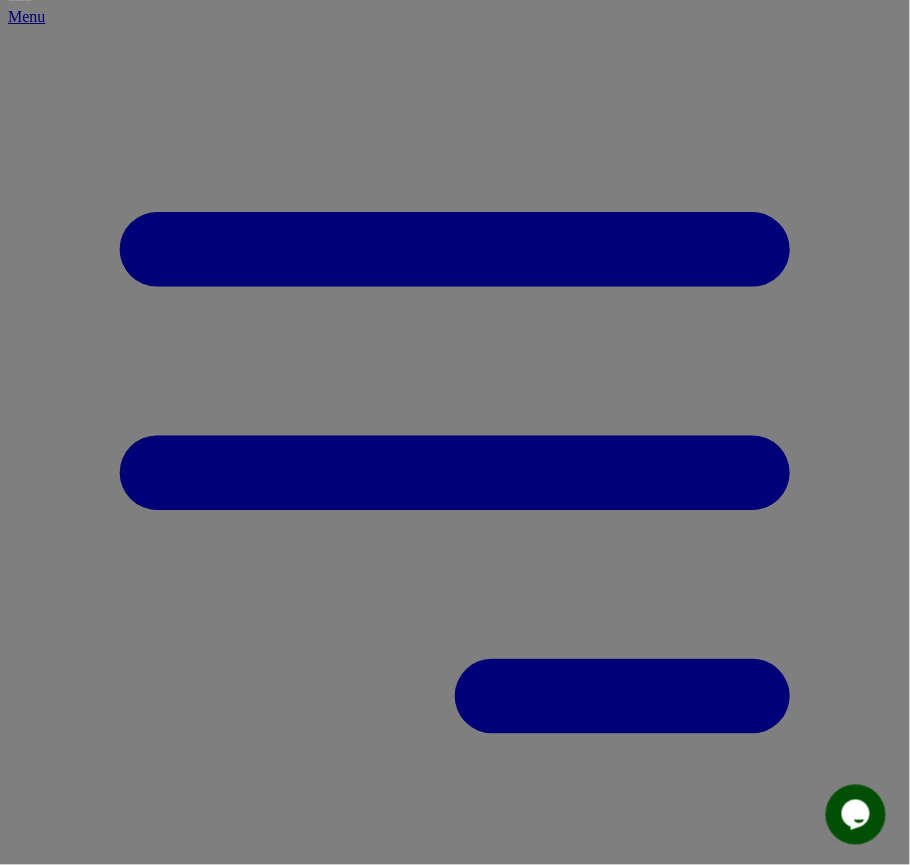 click 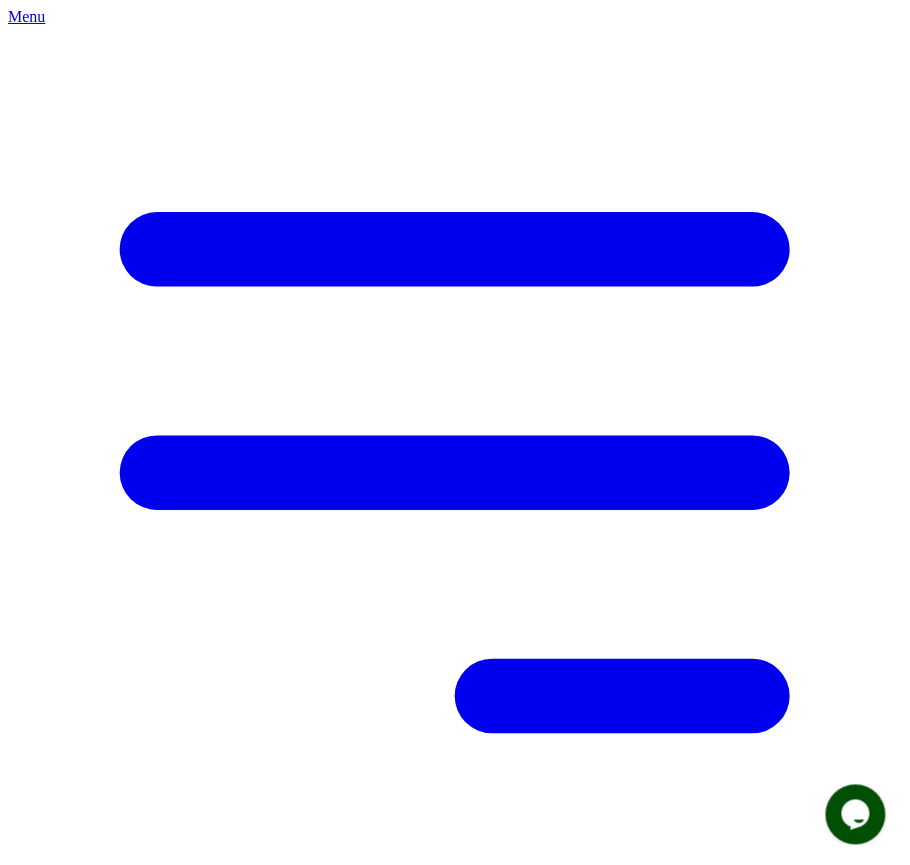 click on "--Can select multiple activity to add-- Raw Material Losses Weight" at bounding box center [455, 3023] 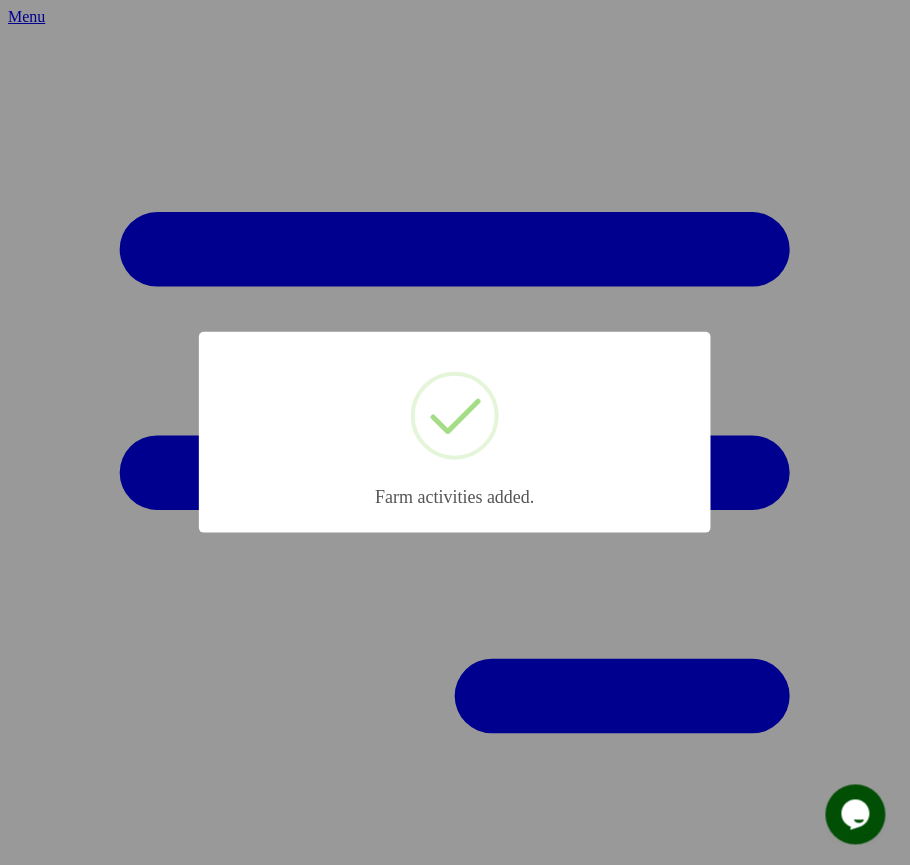 click on "×
Farm activities added. OK No Cancel" at bounding box center [455, 432] 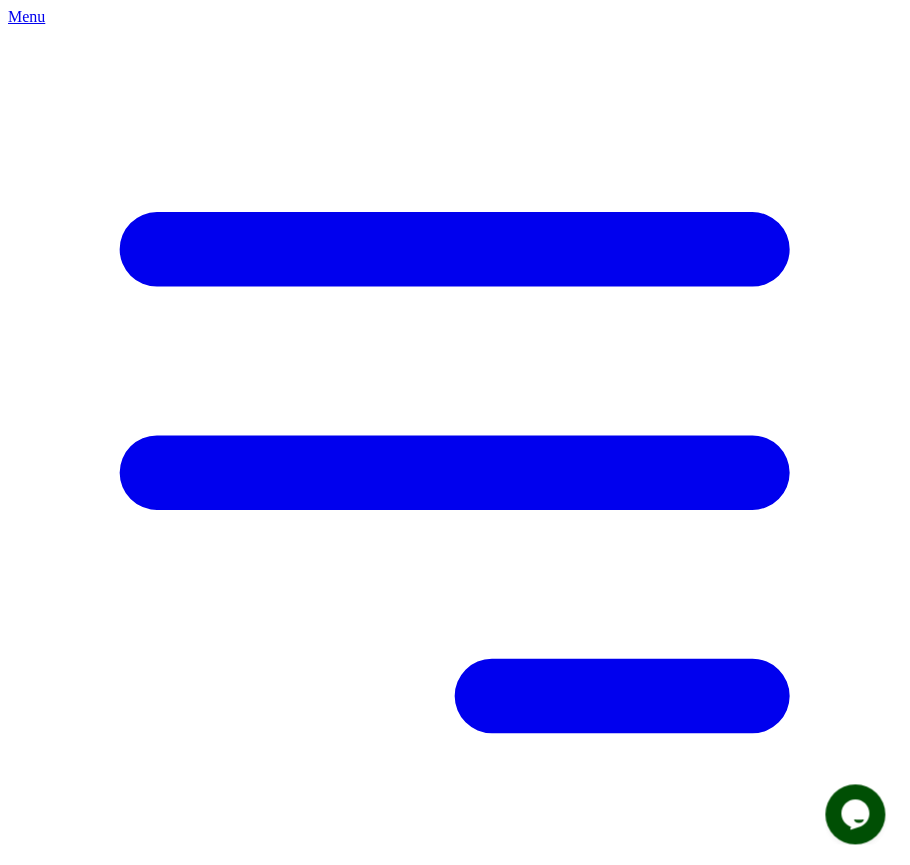 click on "-- Select pen -- PEN A (Broilers) PEN B (Broilers)" at bounding box center [455, 2927] 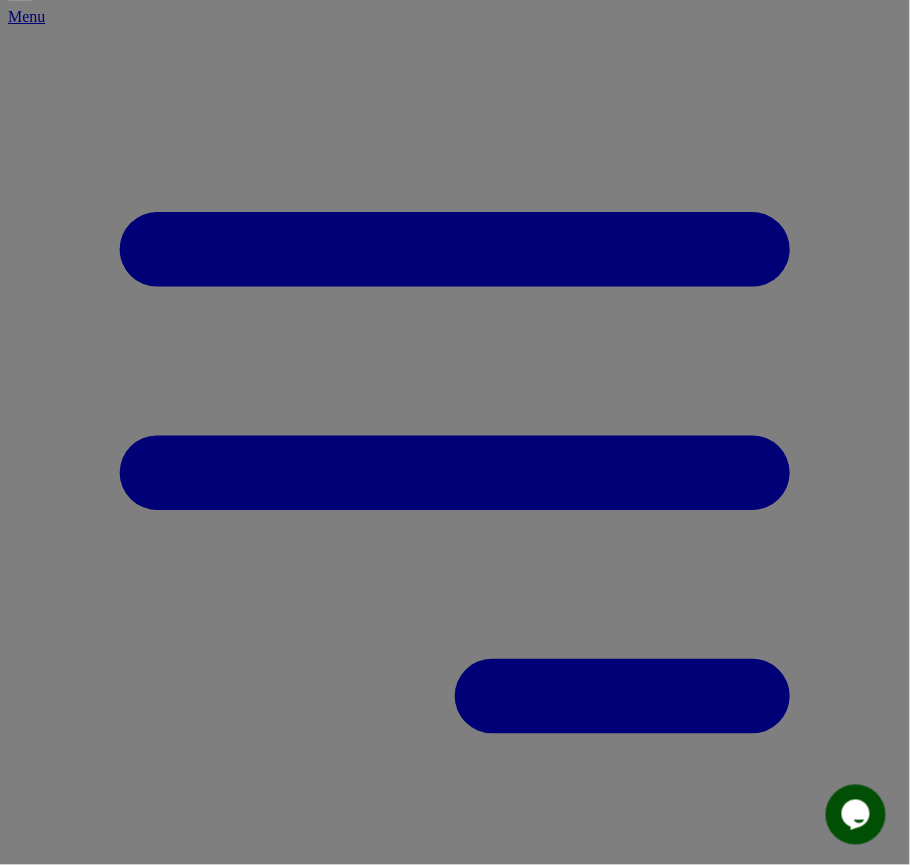 click 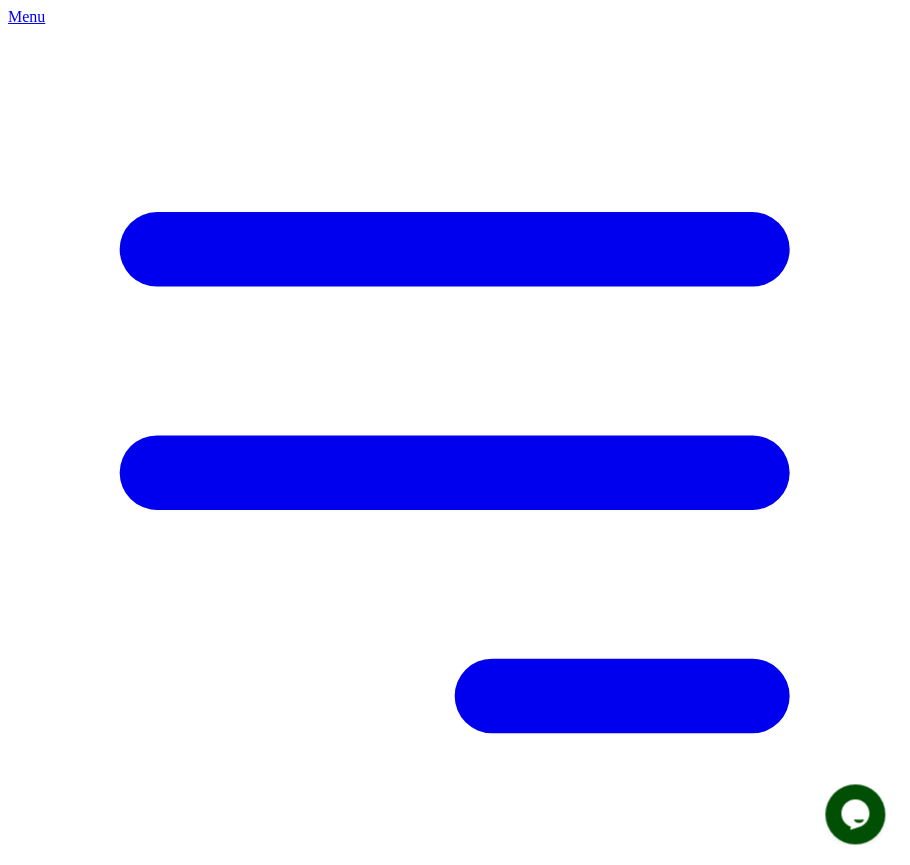 click on "--Can select multiple activity to add-- Raw Material Losses Weight" at bounding box center (455, 3023) 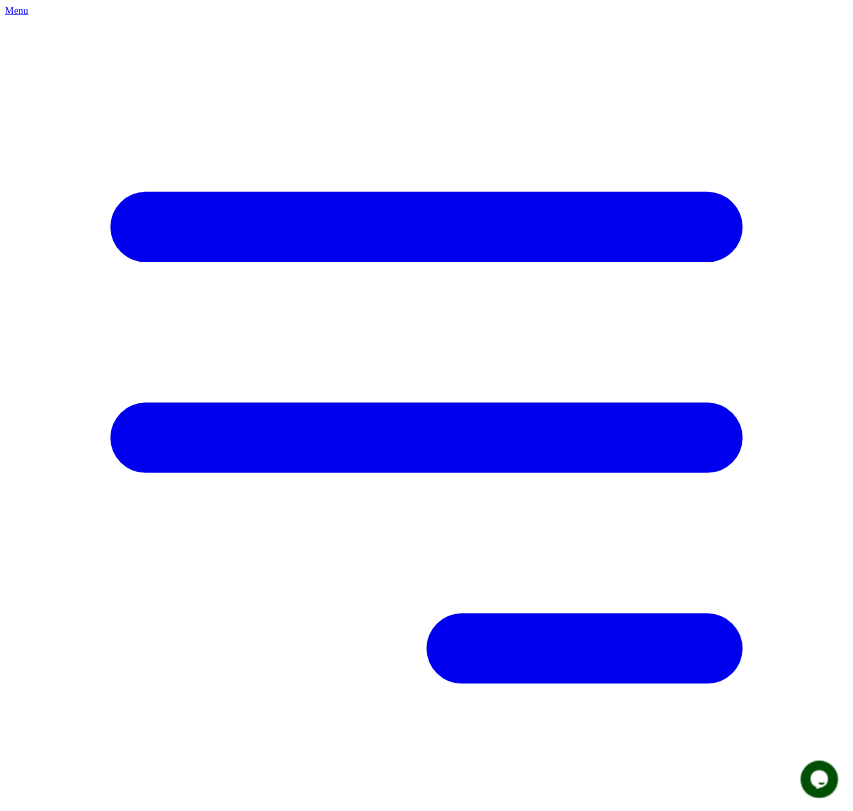 scroll, scrollTop: 0, scrollLeft: 0, axis: both 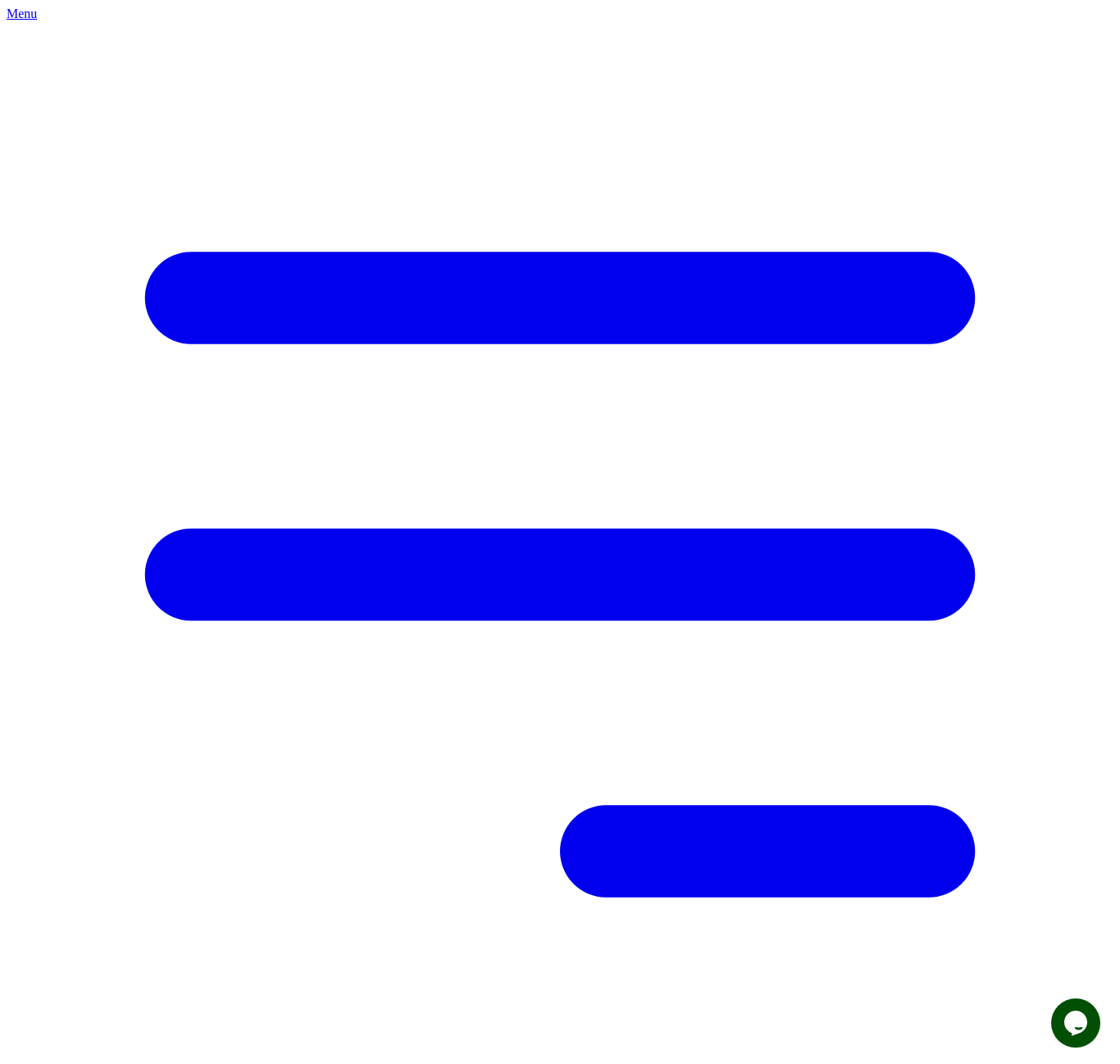 click on "Add Record" at bounding box center (560, 8442) 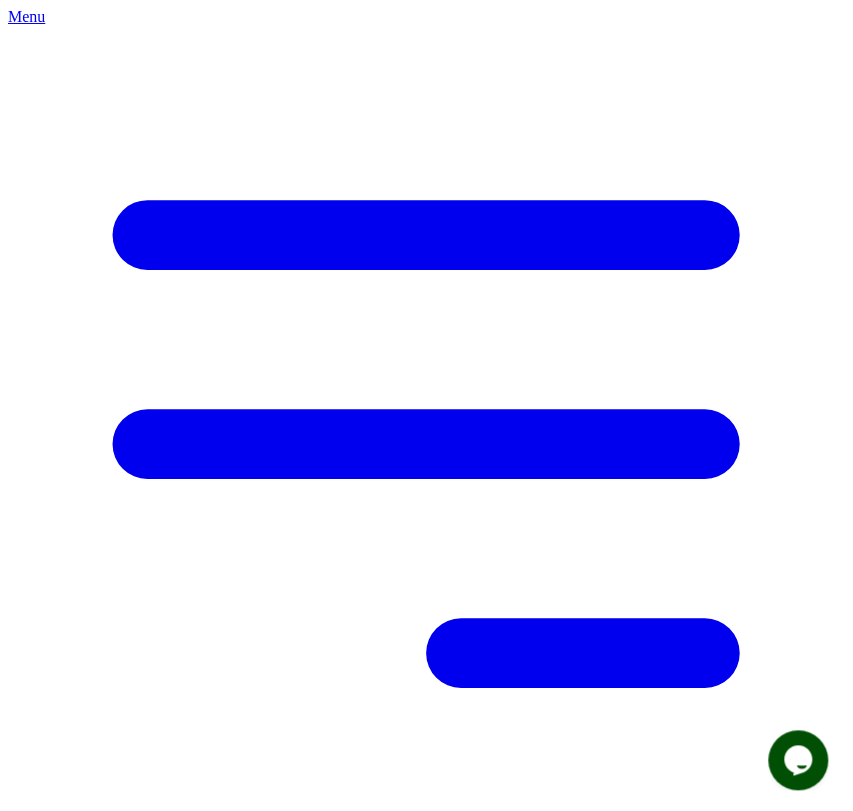 click on "-- Select pen -- PEN A (Broilers) PEN B (Broilers)" at bounding box center [426, 2756] 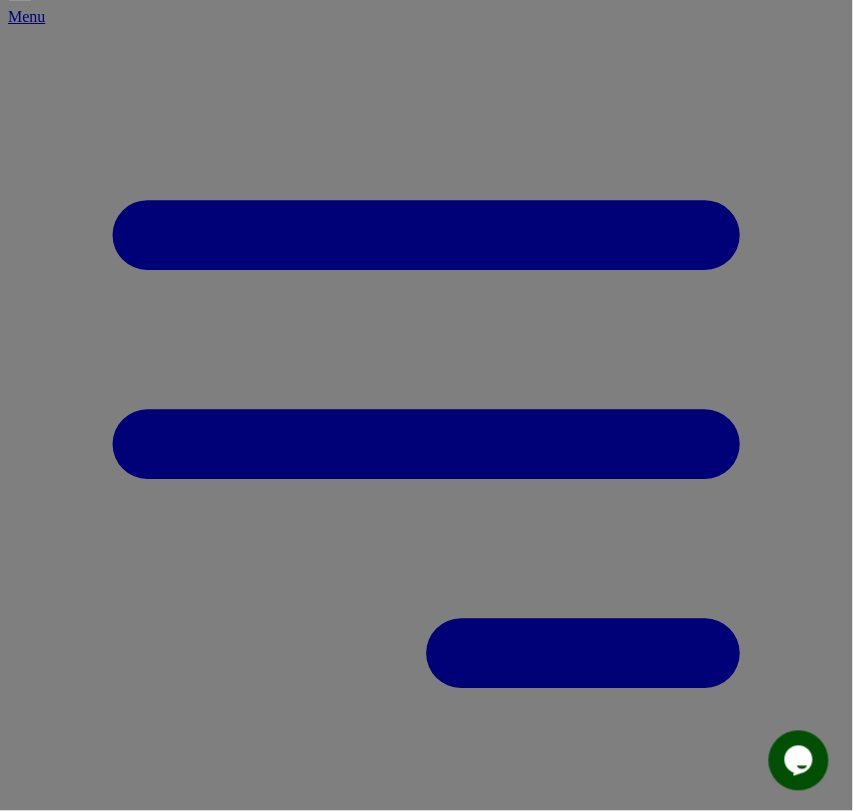 click 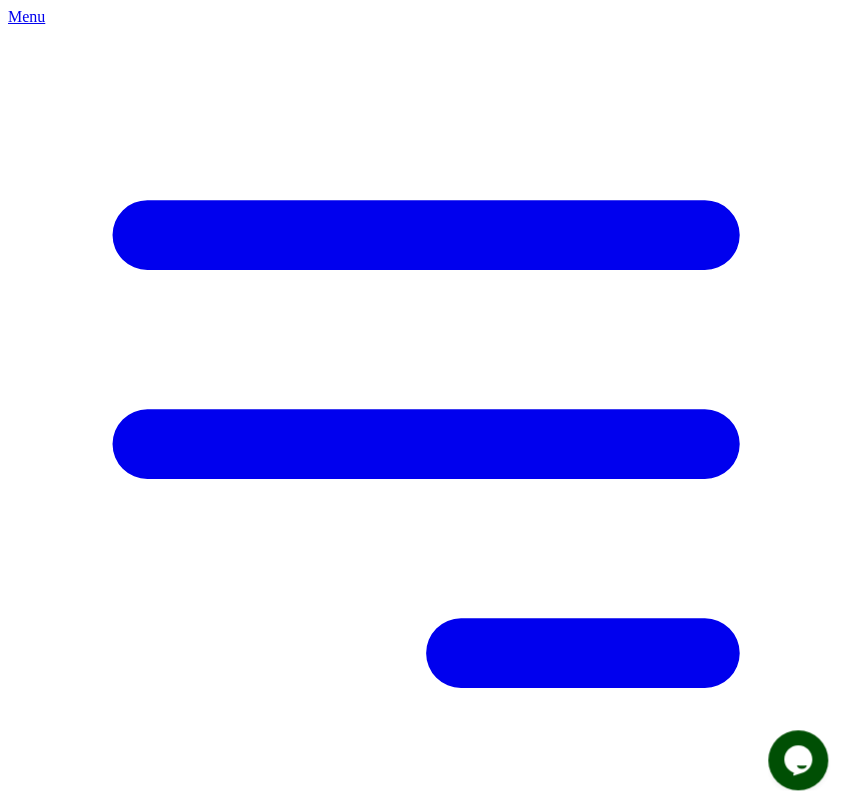 click on "--Can select multiple activity to add-- Raw Material Losses Weight" at bounding box center [426, 2852] 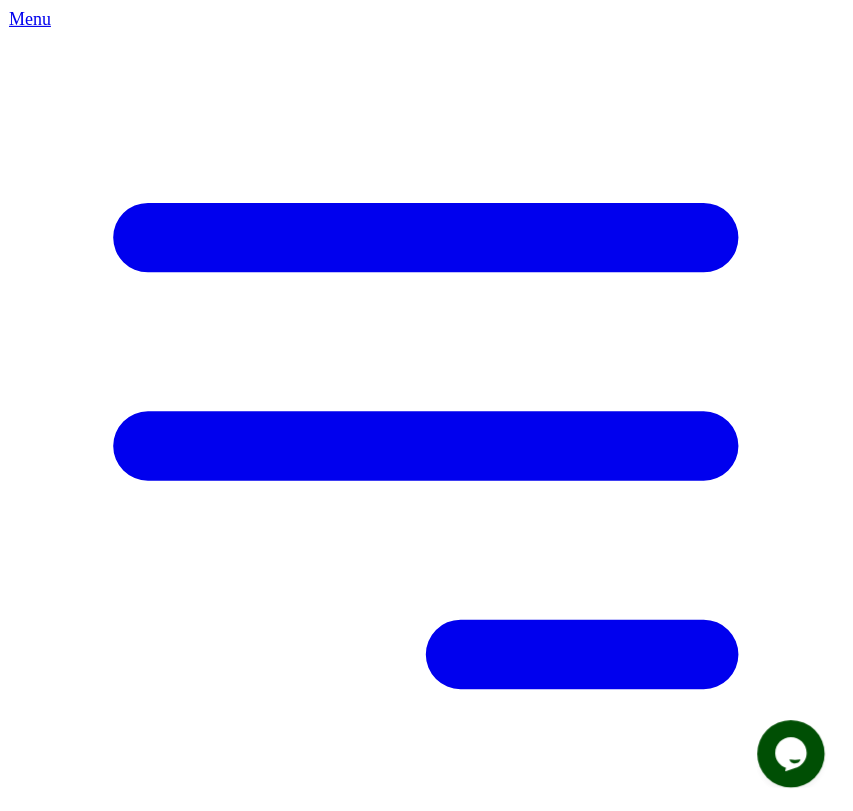 scroll, scrollTop: 335, scrollLeft: 0, axis: vertical 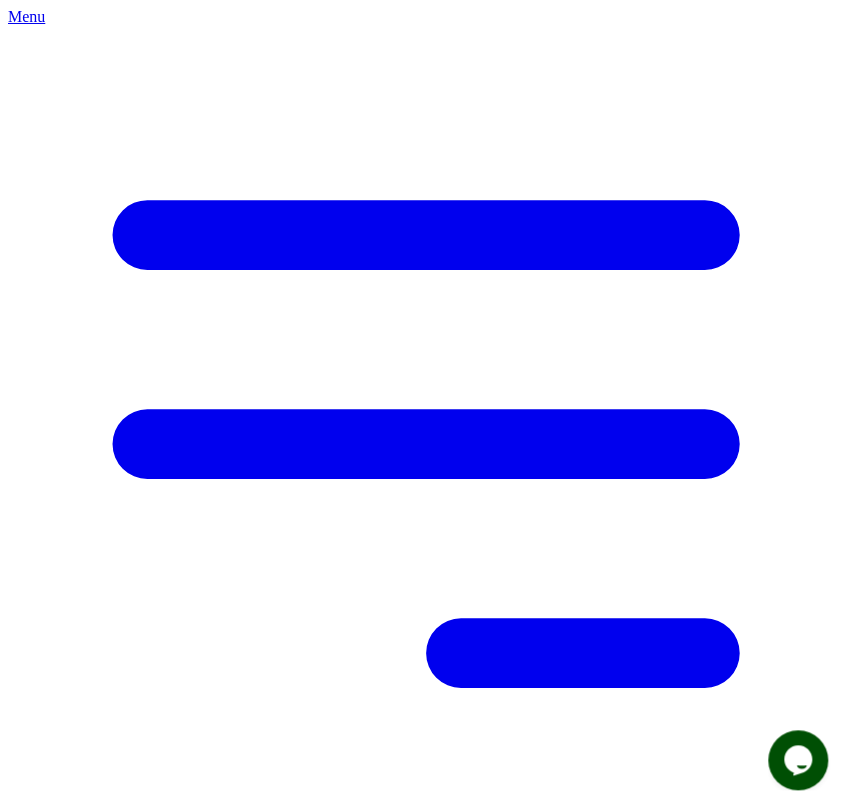 click on "Add Record" at bounding box center [426, 6708] 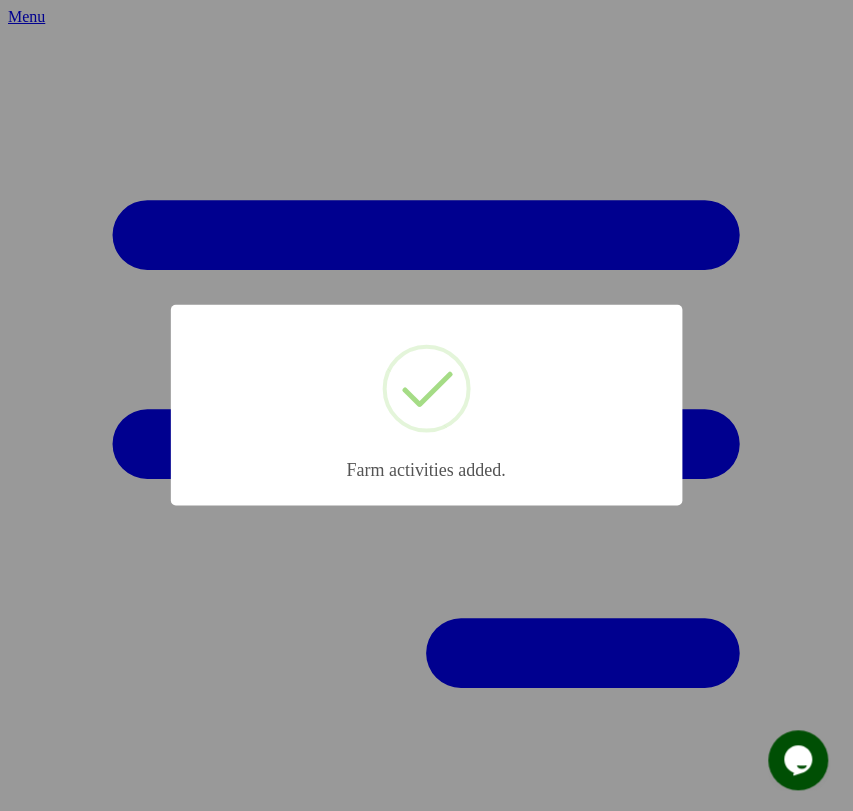 click on "×
Farm activities added. OK No Cancel" at bounding box center [426, 405] 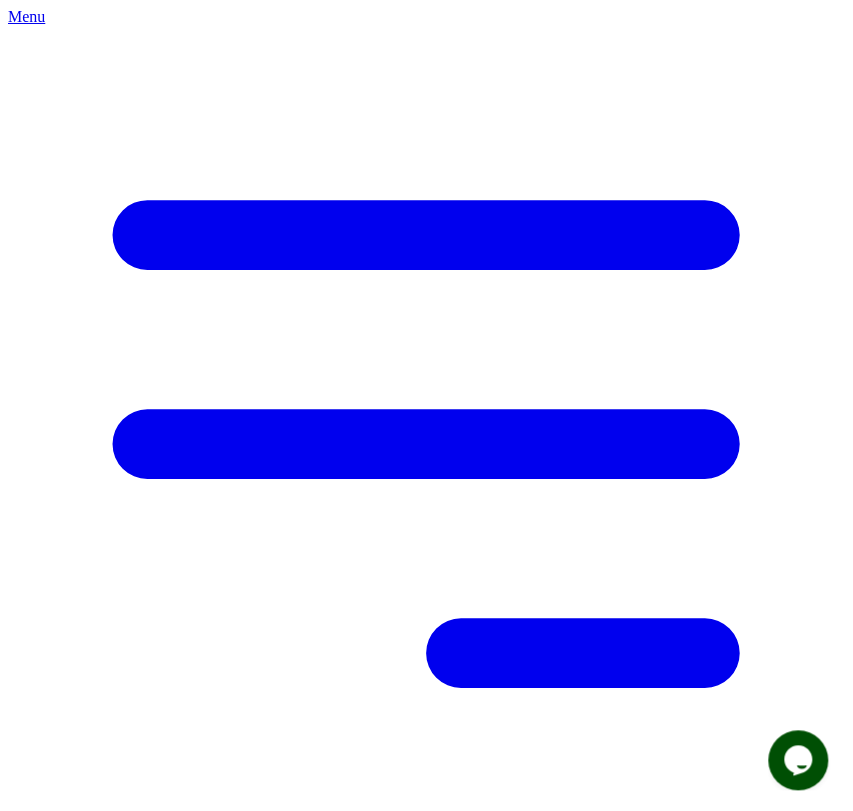 click on "-- Select pen -- PEN A (Broilers) PEN B (Broilers)" at bounding box center (426, 2756) 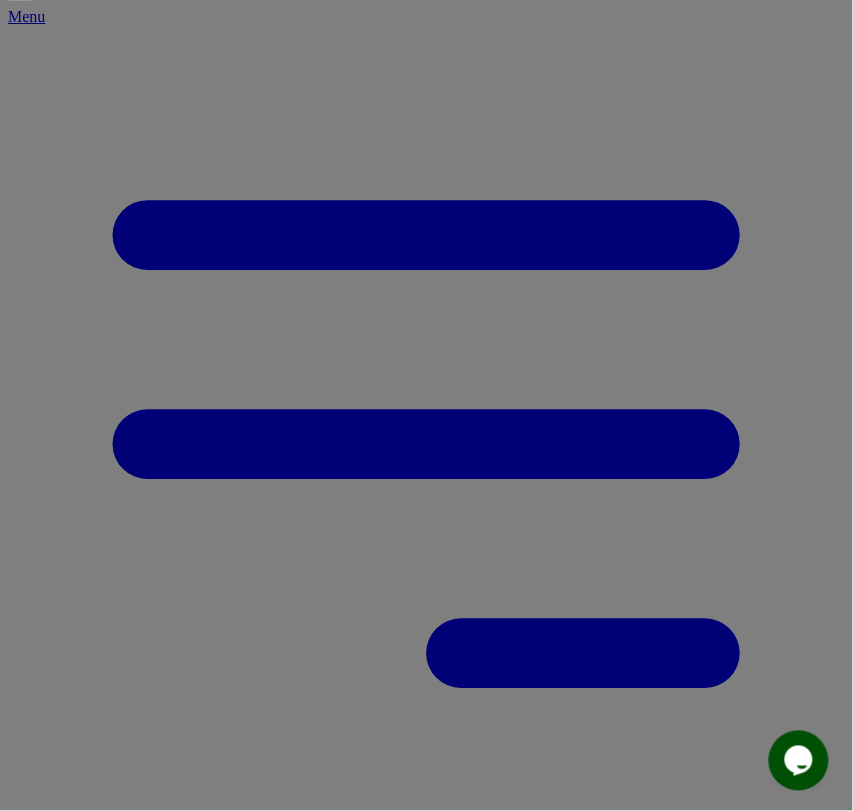 click 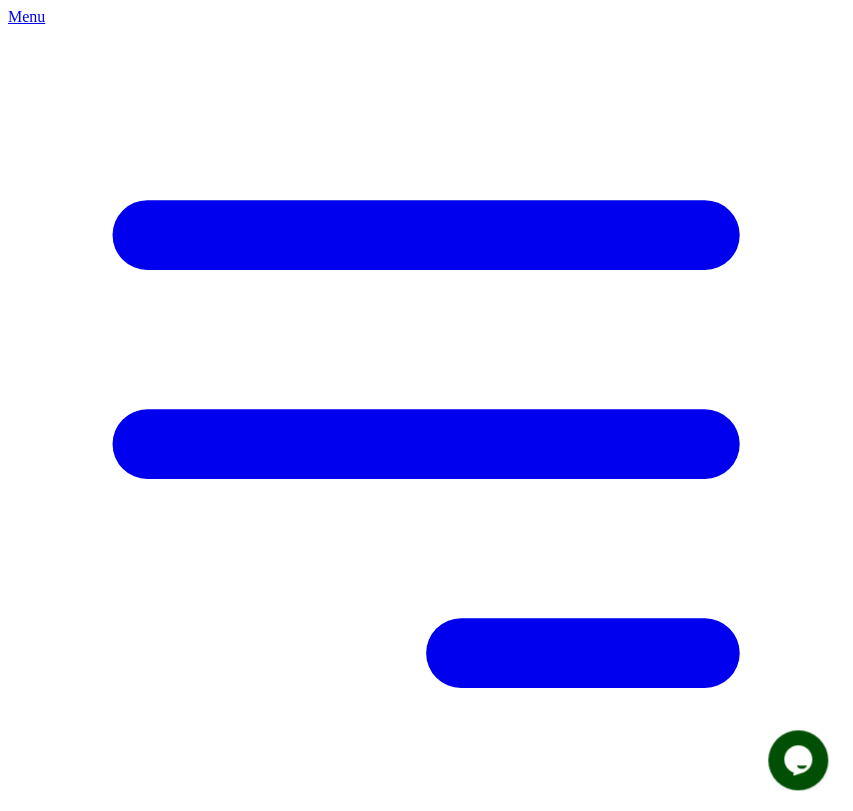 click on "--Can select multiple activity to add-- Raw Material Losses Weight" at bounding box center [426, 2852] 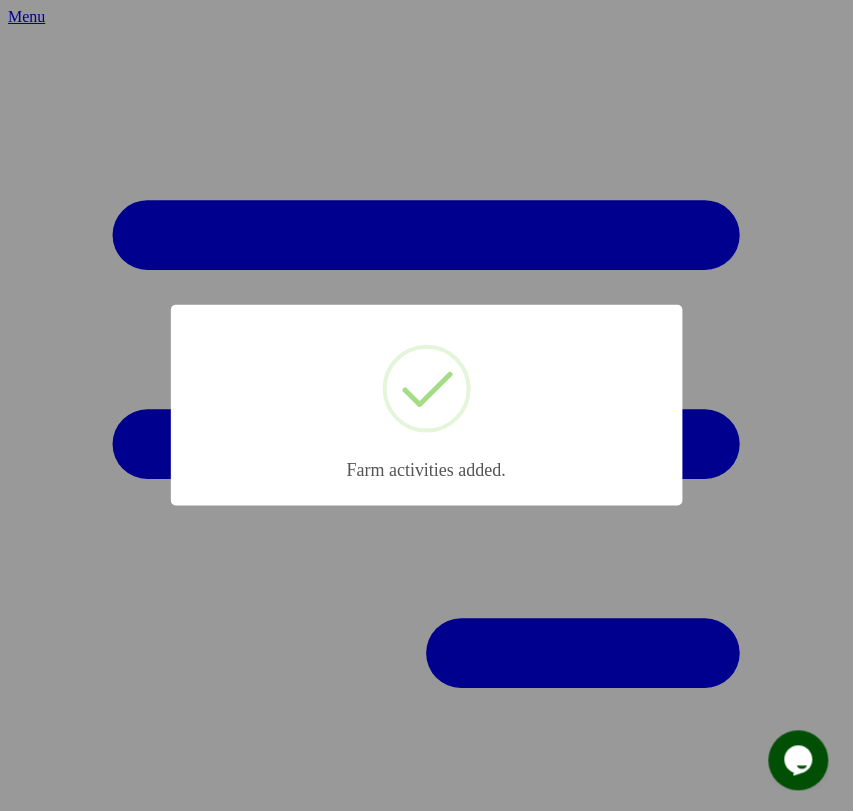 click on "×
Farm activities added. OK No Cancel" at bounding box center [426, 405] 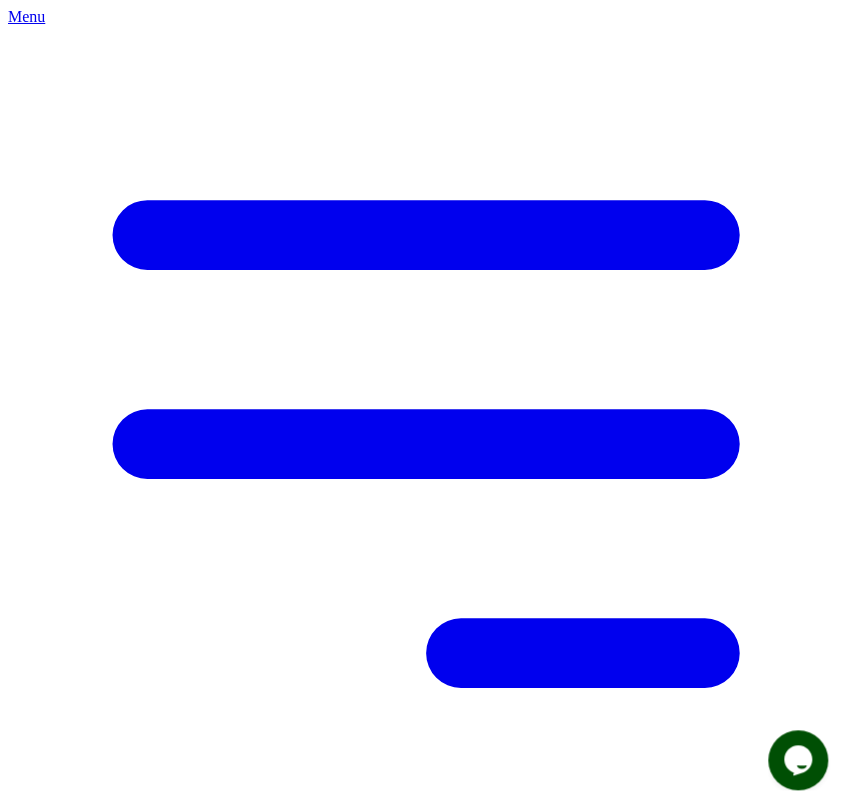 click on "-- Select pen -- PEN A (Broilers) PEN B (Broilers)" at bounding box center (426, 2756) 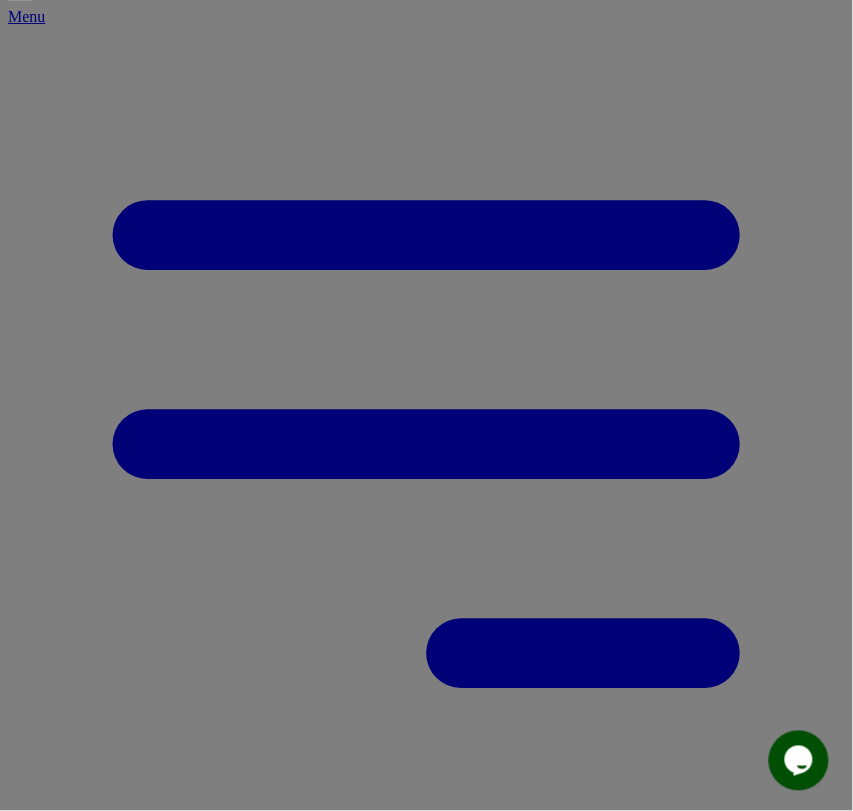 click 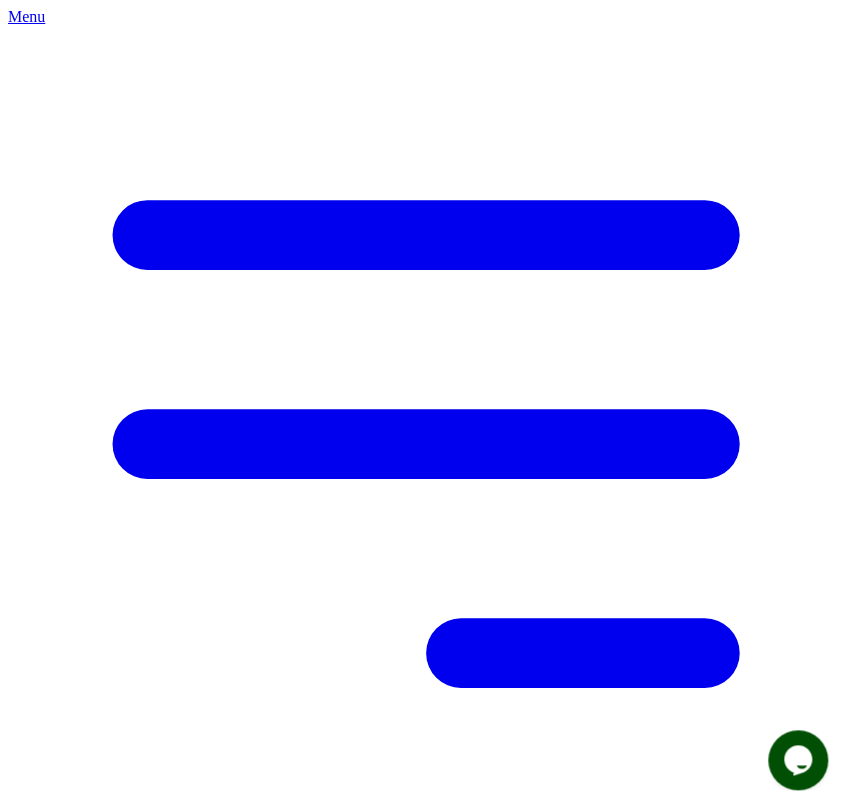 click on "--Can select multiple activity to add-- Raw Material Losses Weight" at bounding box center [426, 2852] 